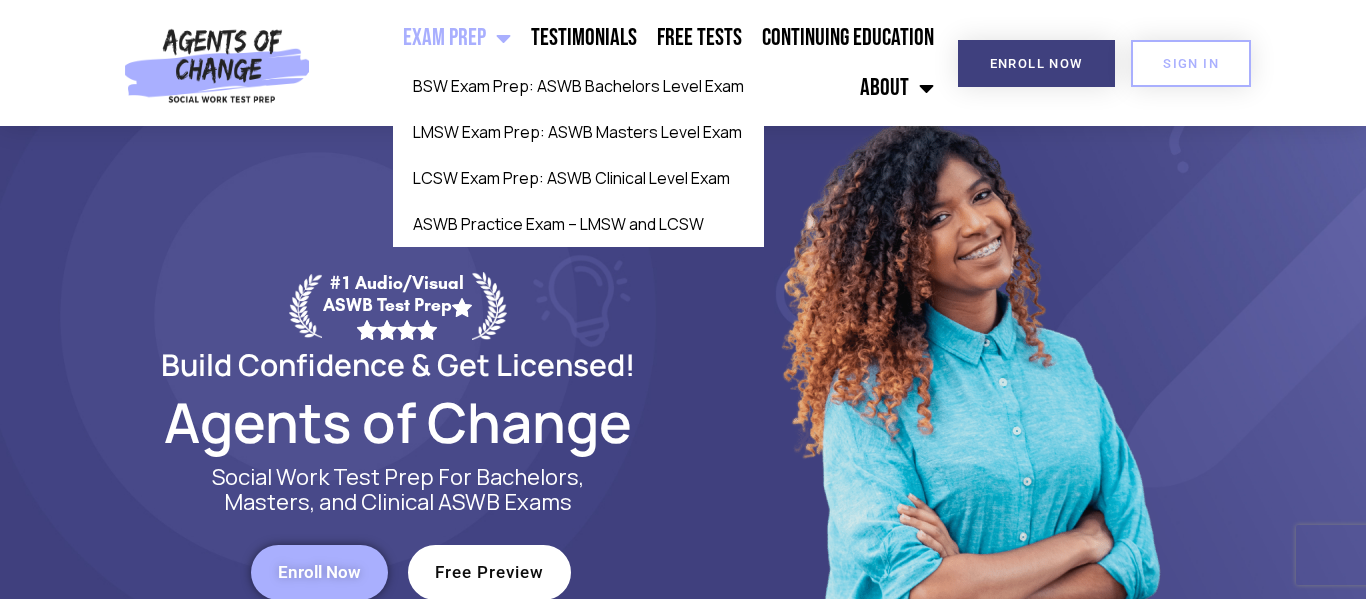 scroll, scrollTop: 60, scrollLeft: 0, axis: vertical 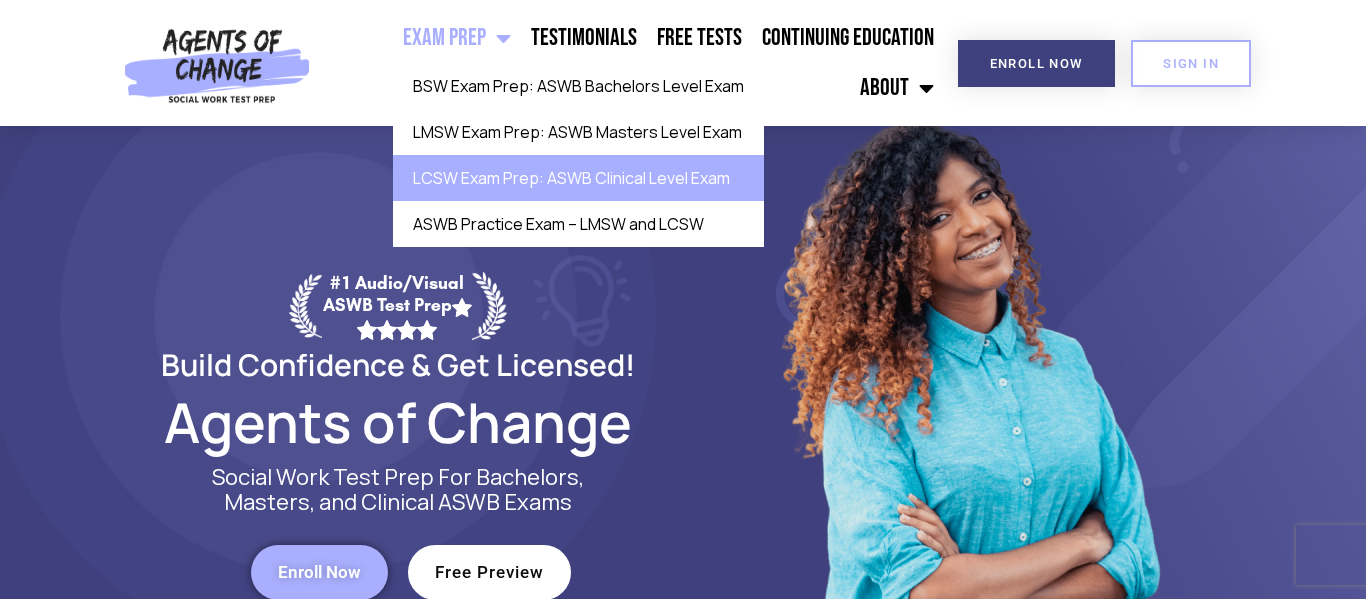 click on "LCSW Exam Prep: ASWB Clinical Level Exam" 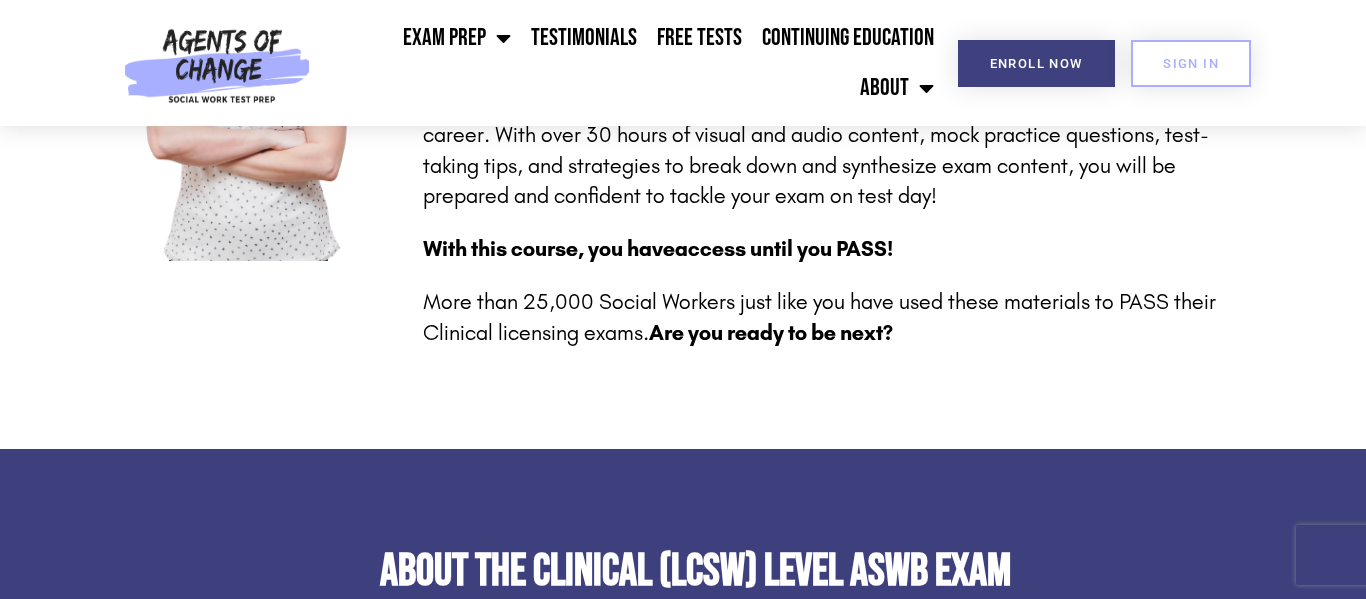 scroll, scrollTop: 0, scrollLeft: 0, axis: both 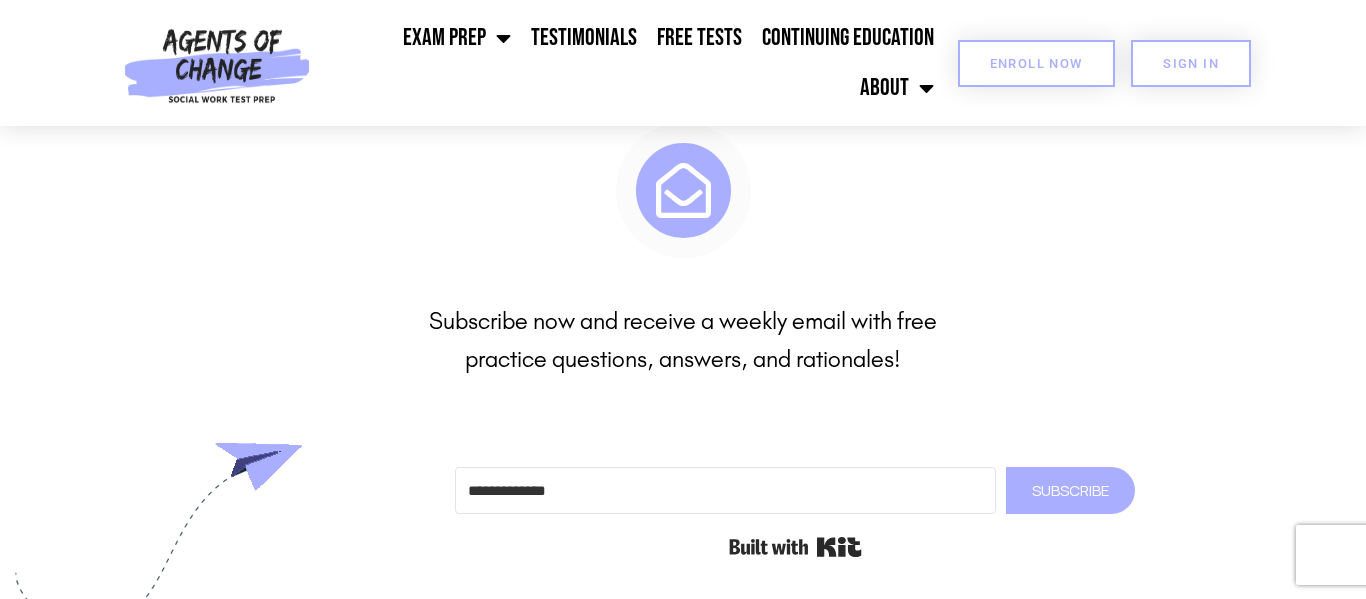 click on "Enroll Now" at bounding box center (1036, 63) 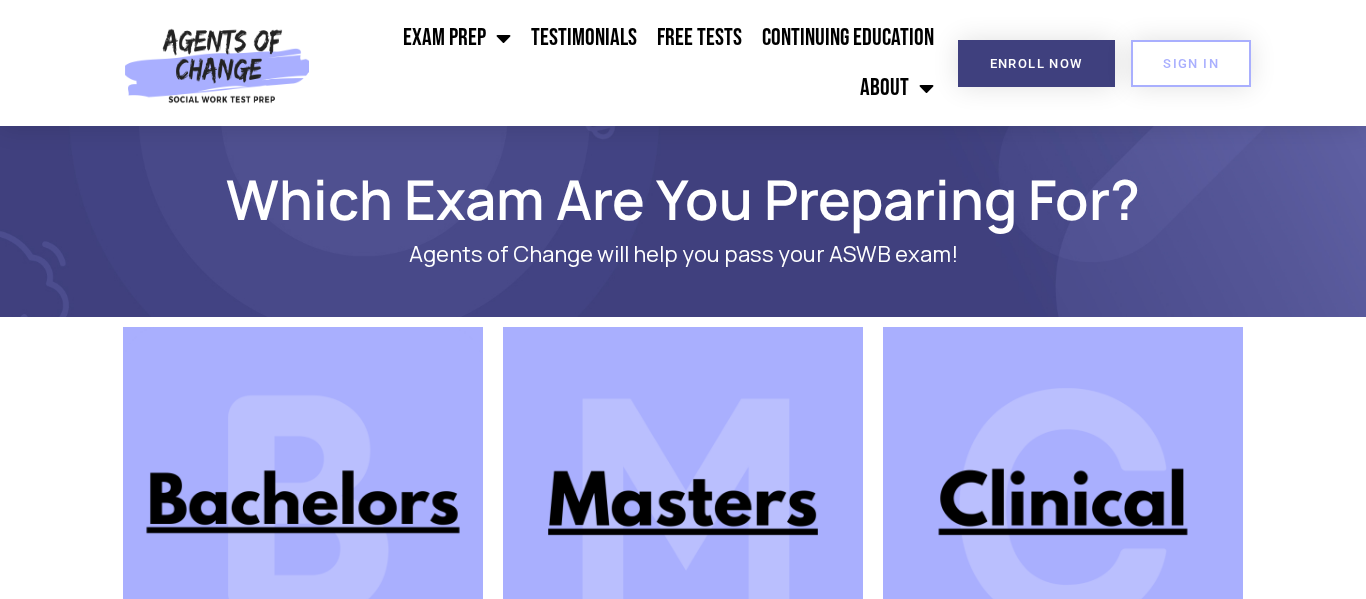 scroll, scrollTop: 283, scrollLeft: 0, axis: vertical 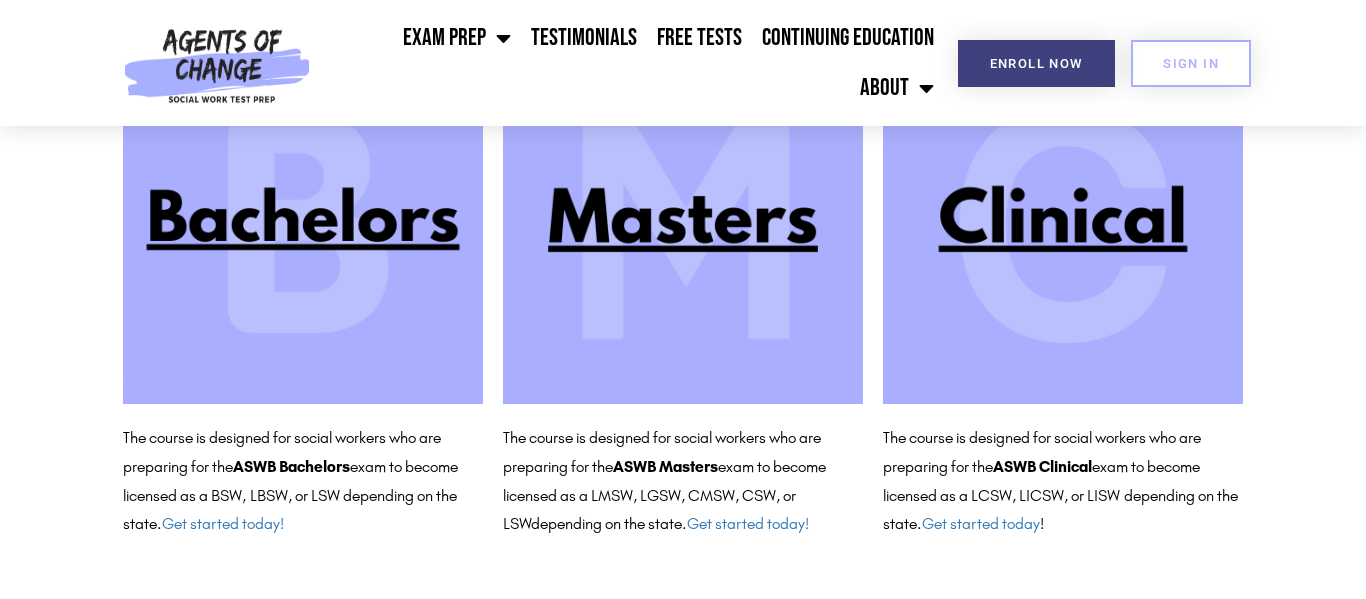 click at bounding box center (1063, 224) 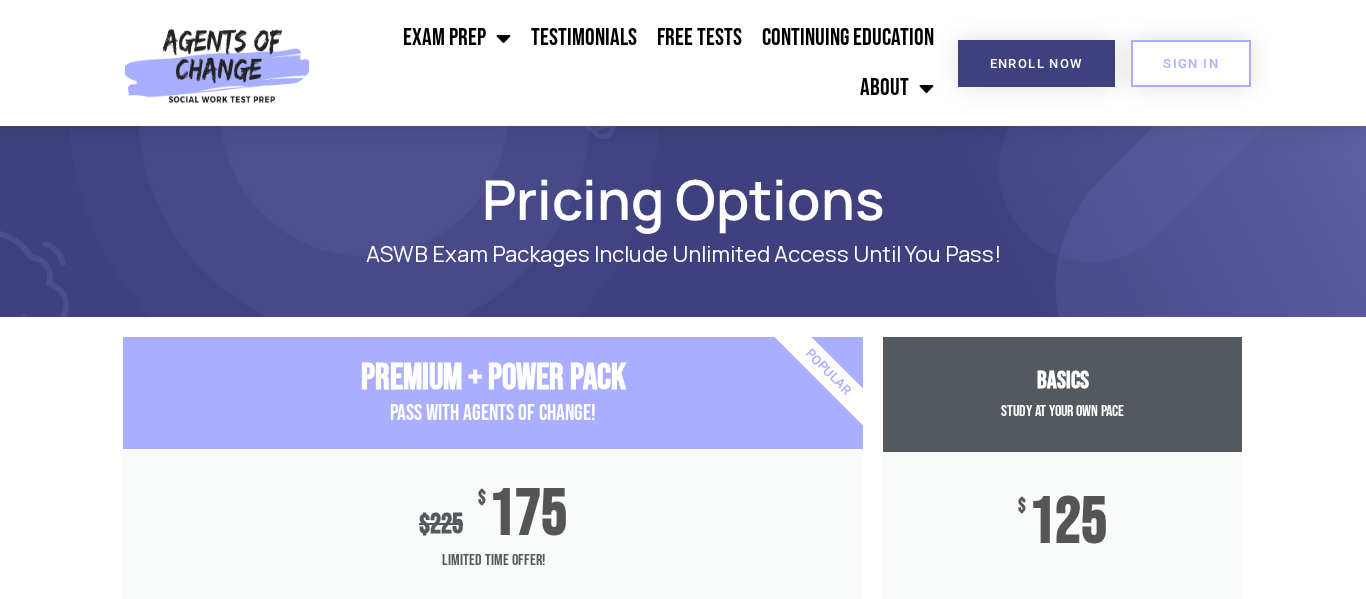 scroll, scrollTop: 174, scrollLeft: 0, axis: vertical 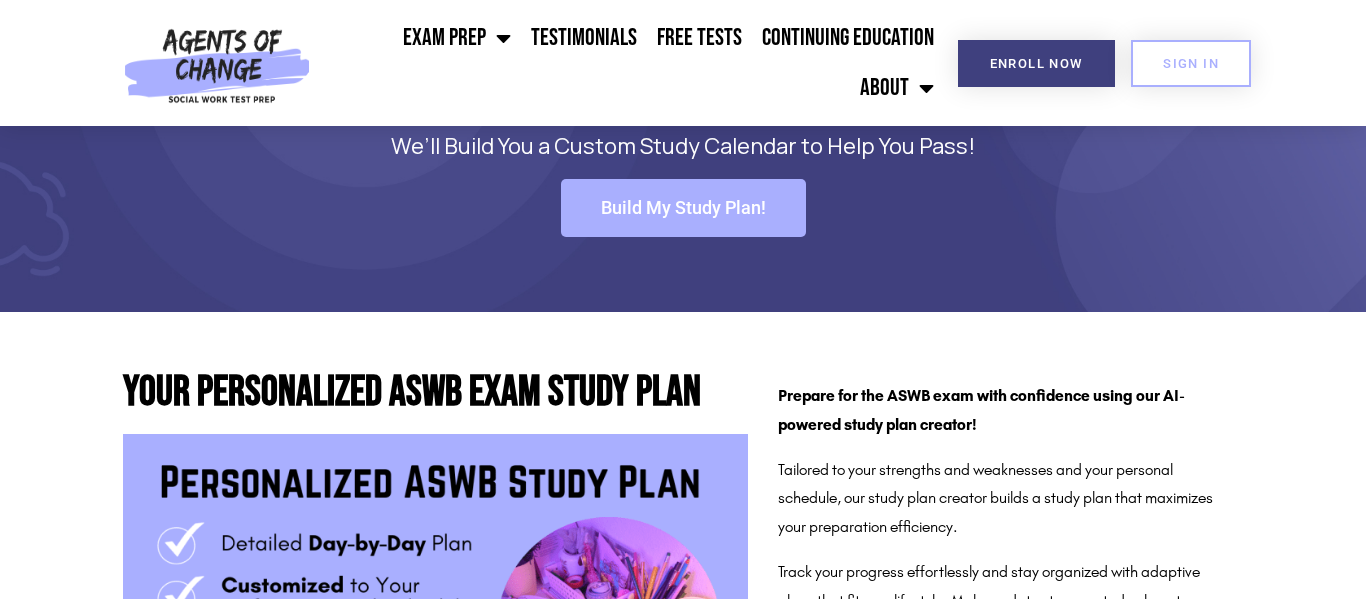click on "Build My Study Plan!" at bounding box center [683, 208] 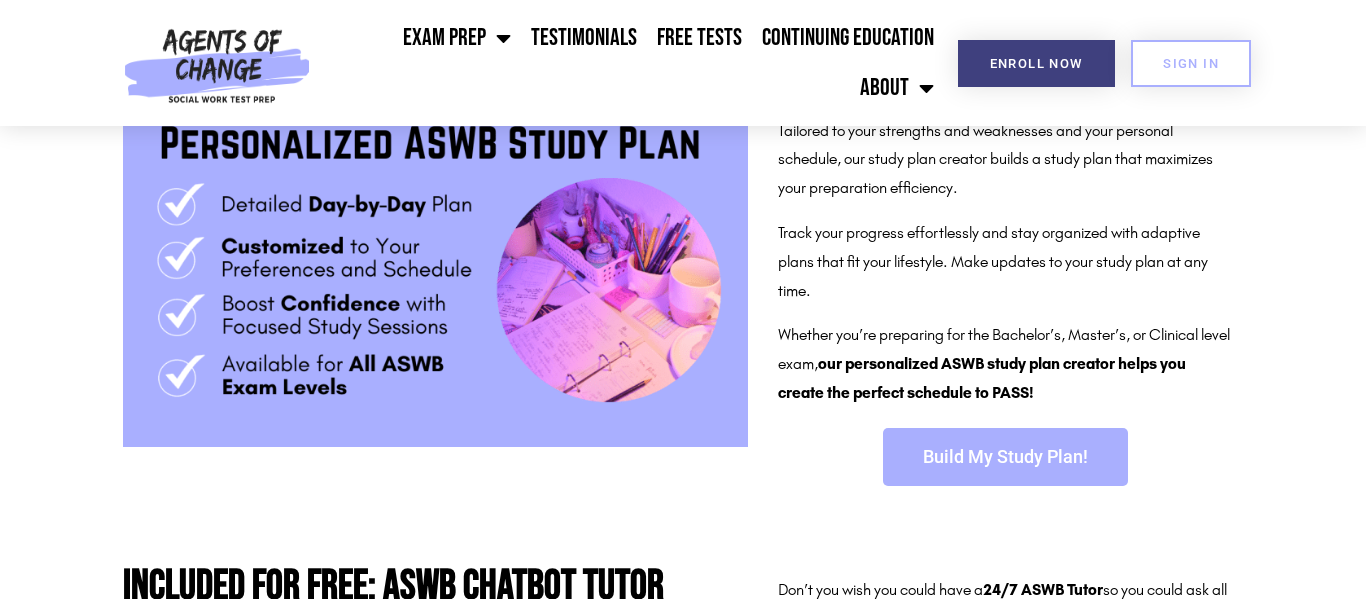 scroll, scrollTop: 474, scrollLeft: 0, axis: vertical 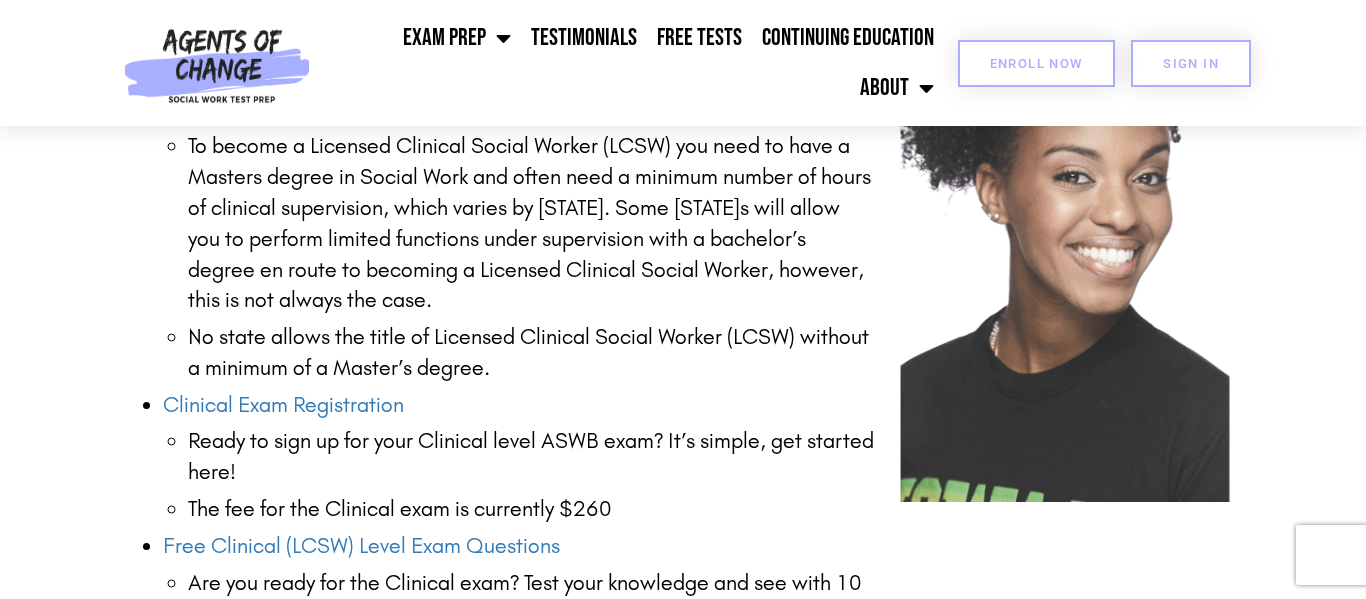 click on "Enroll Now" at bounding box center (1036, 63) 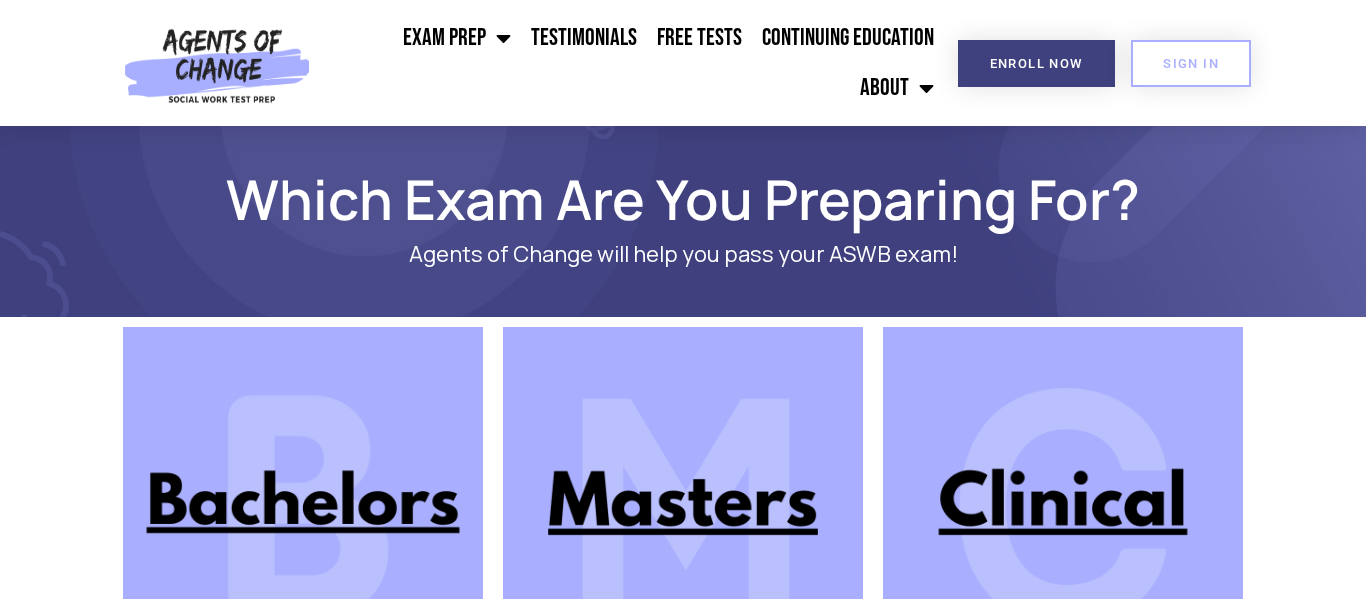 scroll, scrollTop: 283, scrollLeft: 0, axis: vertical 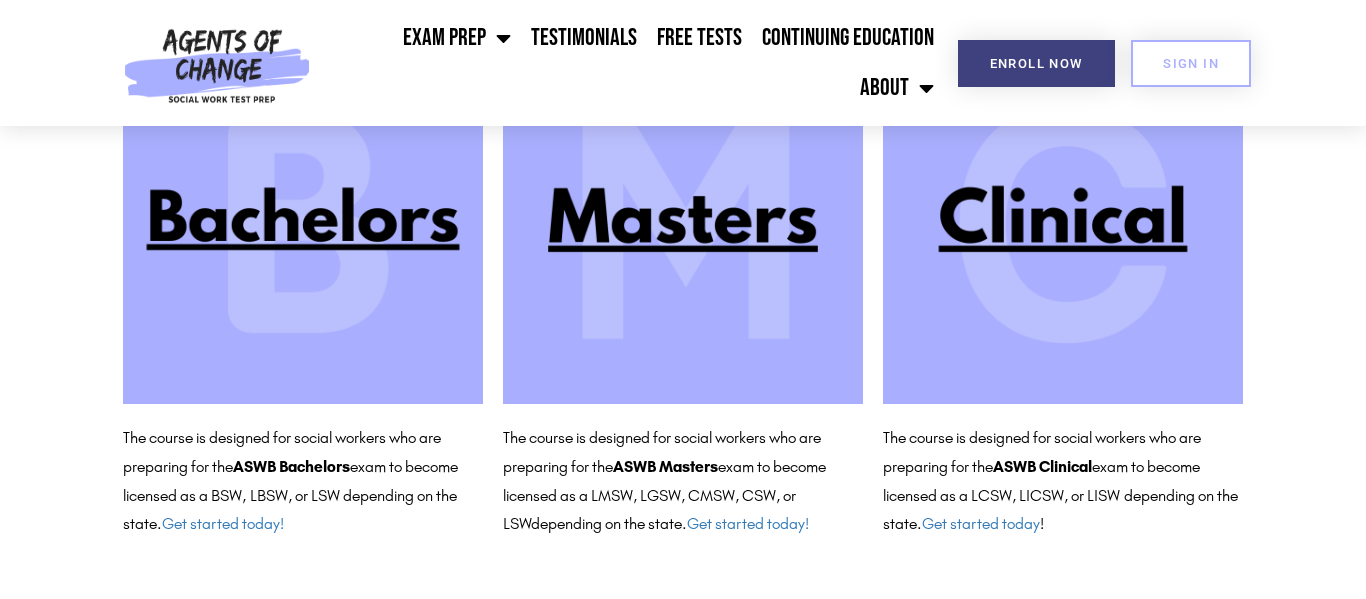 click at bounding box center [1063, 224] 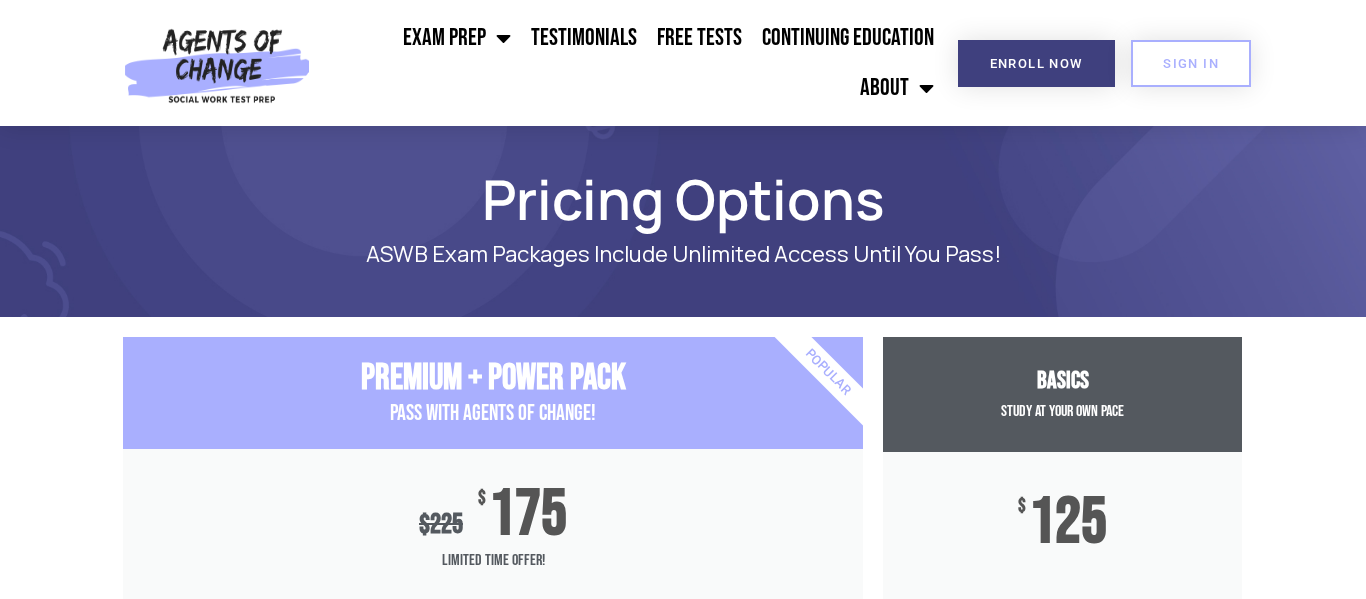 scroll, scrollTop: 274, scrollLeft: 0, axis: vertical 